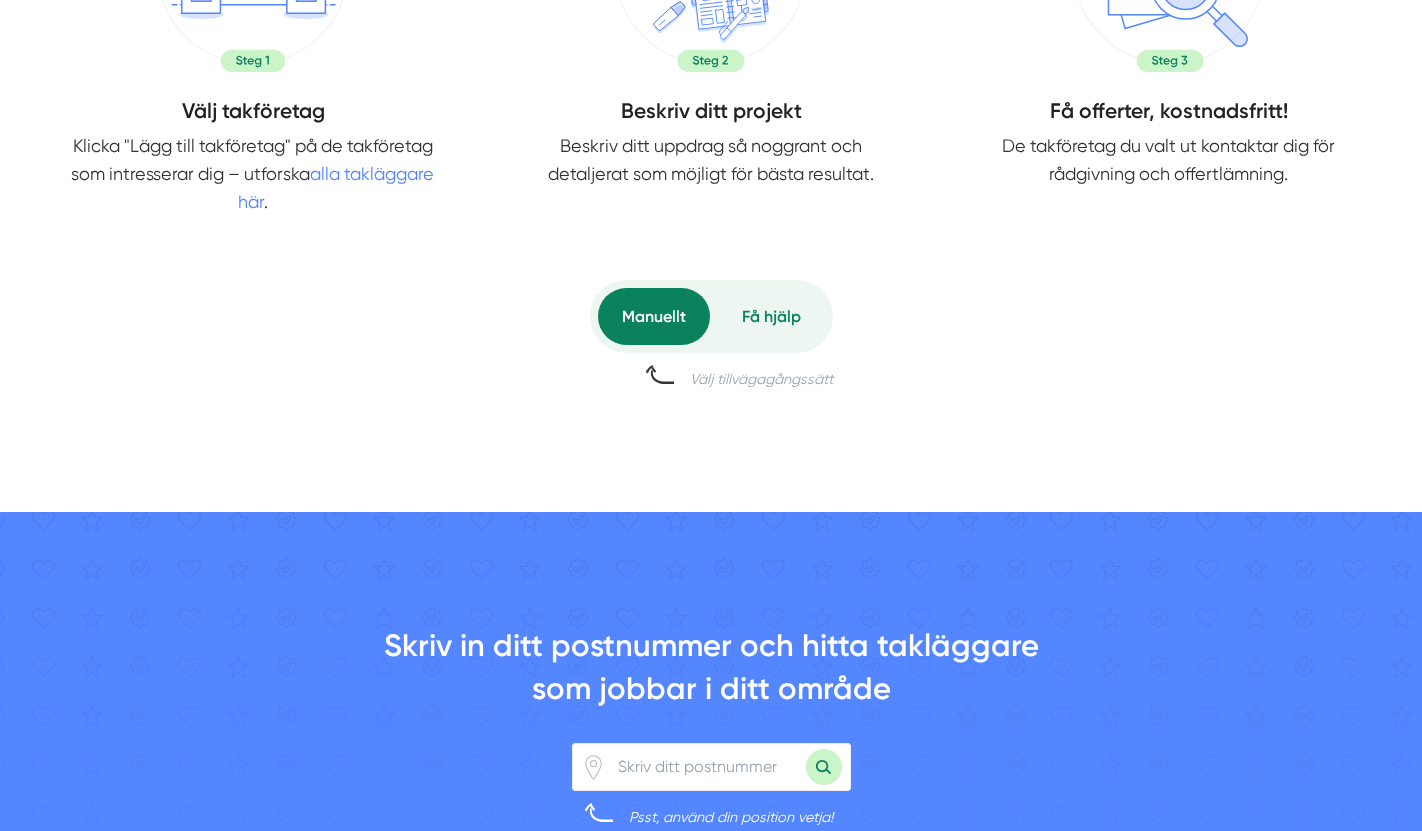 scroll, scrollTop: 0, scrollLeft: 0, axis: both 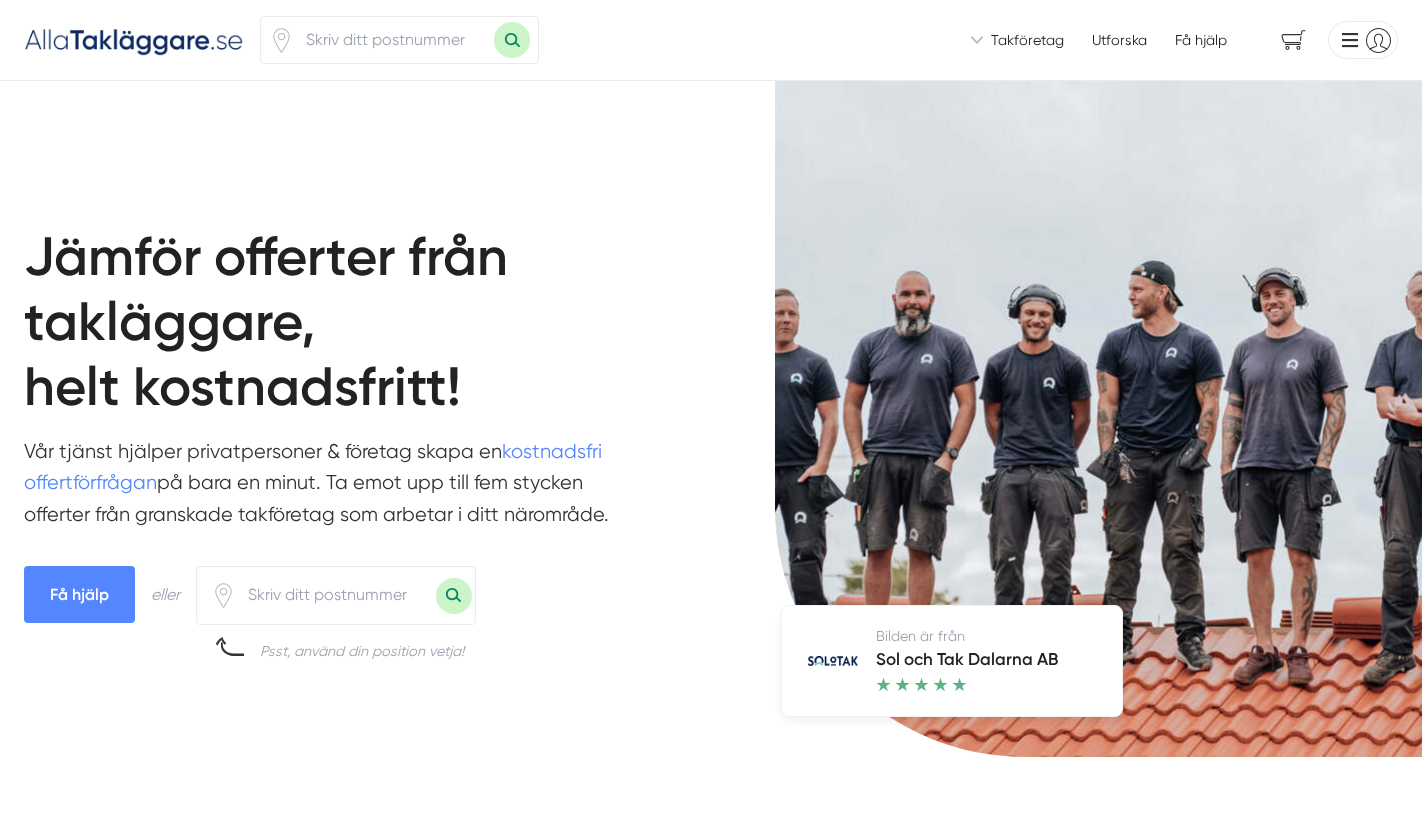 click at bounding box center (394, 40) 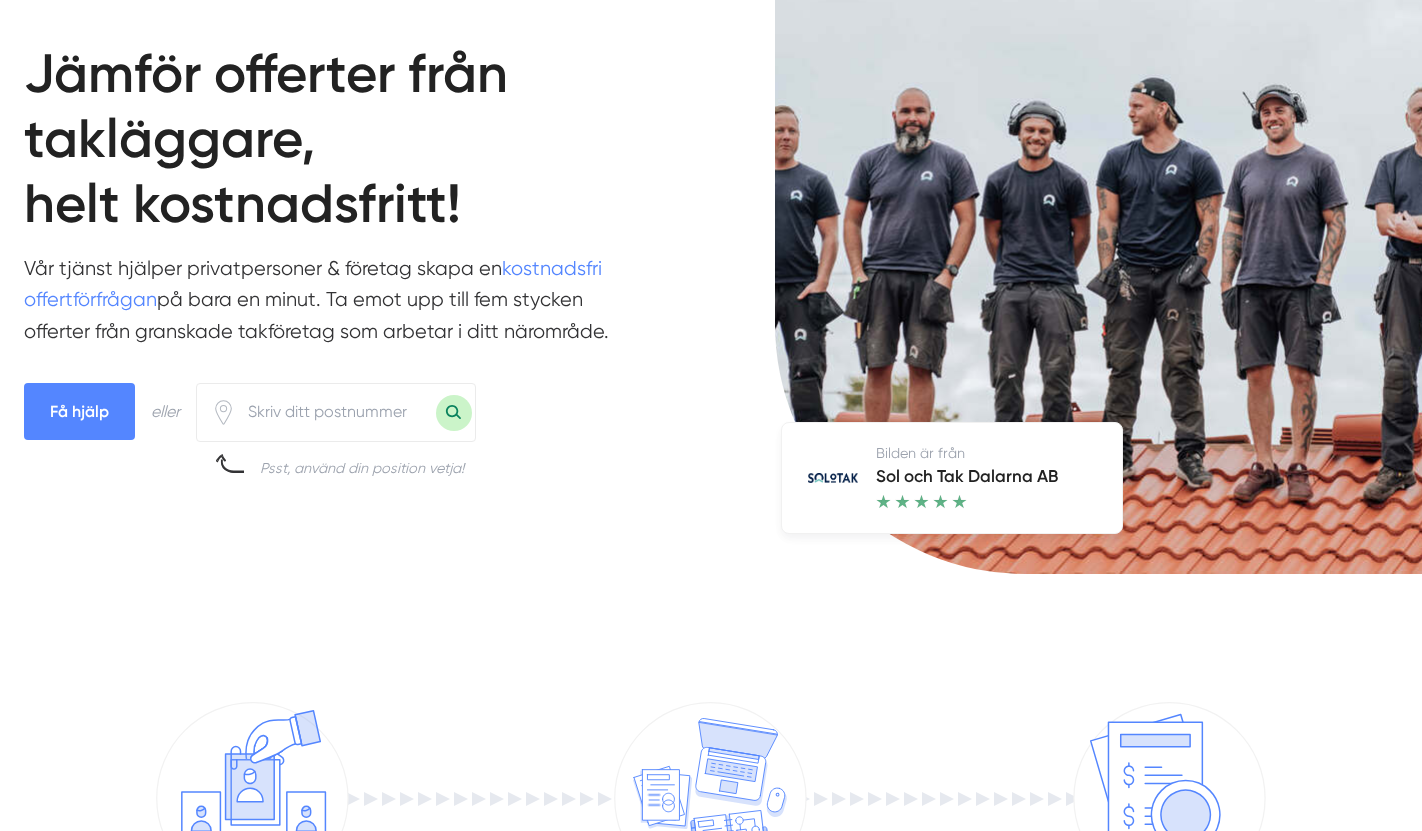scroll, scrollTop: 0, scrollLeft: 0, axis: both 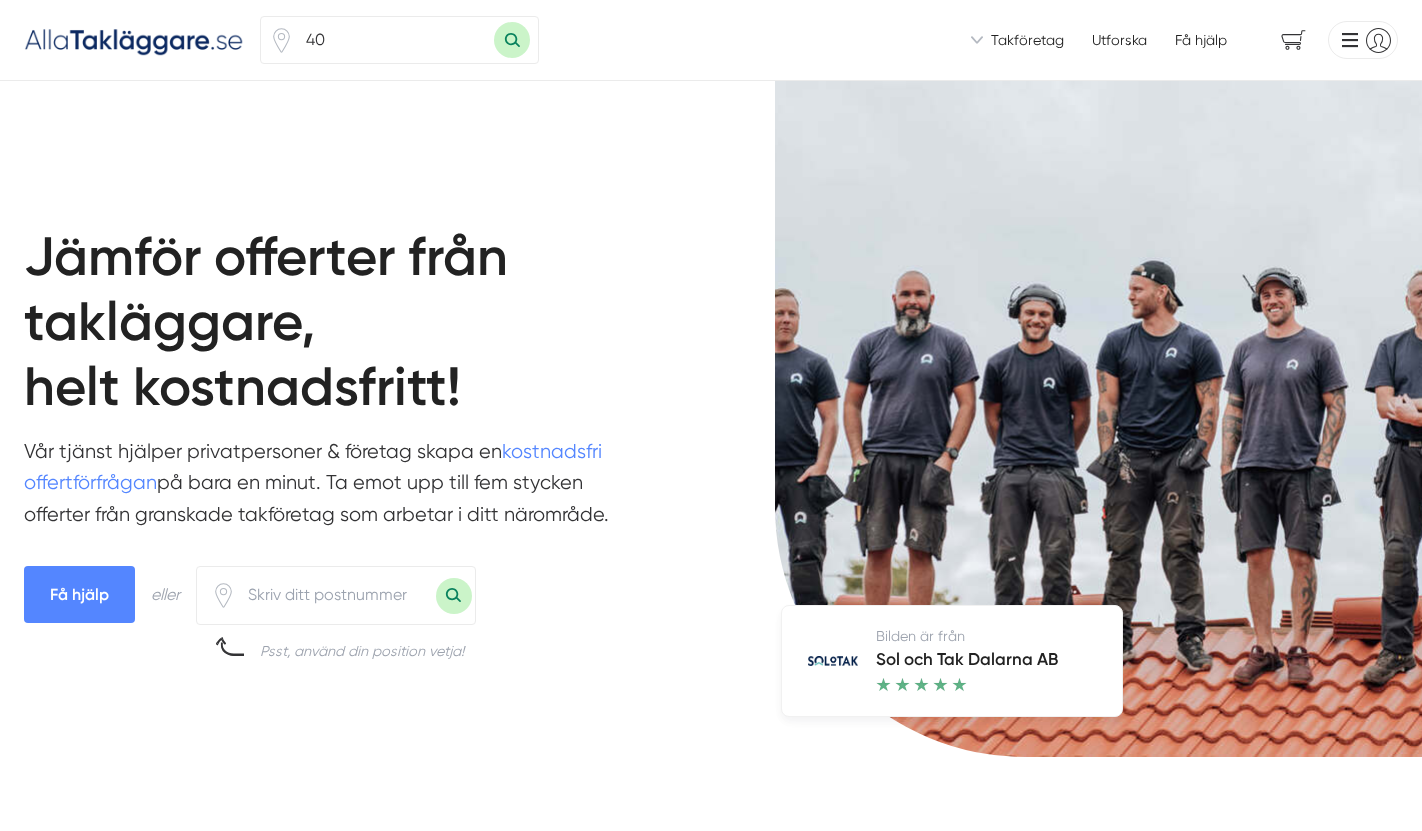 type on "4" 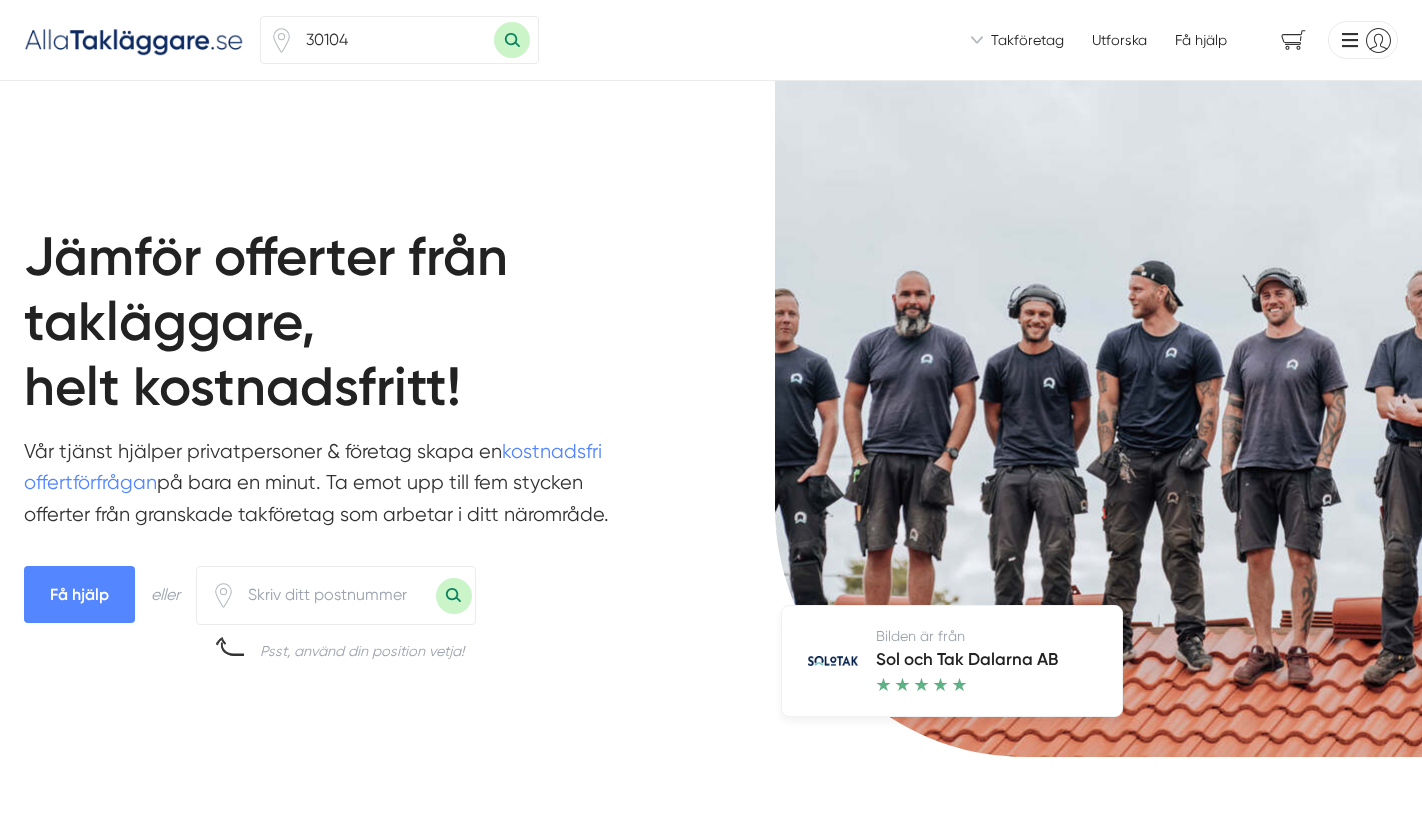type on "30104" 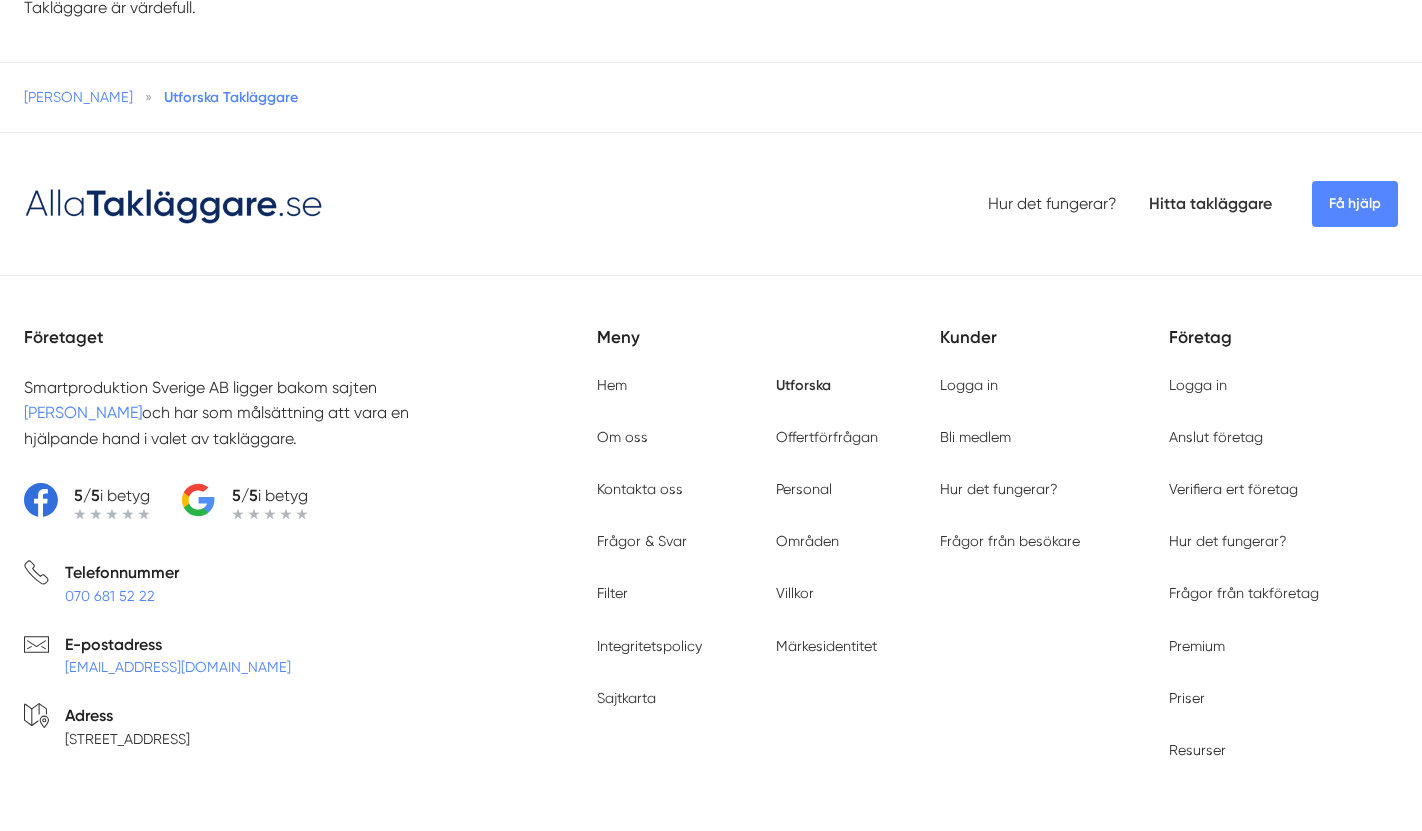scroll, scrollTop: 594, scrollLeft: 0, axis: vertical 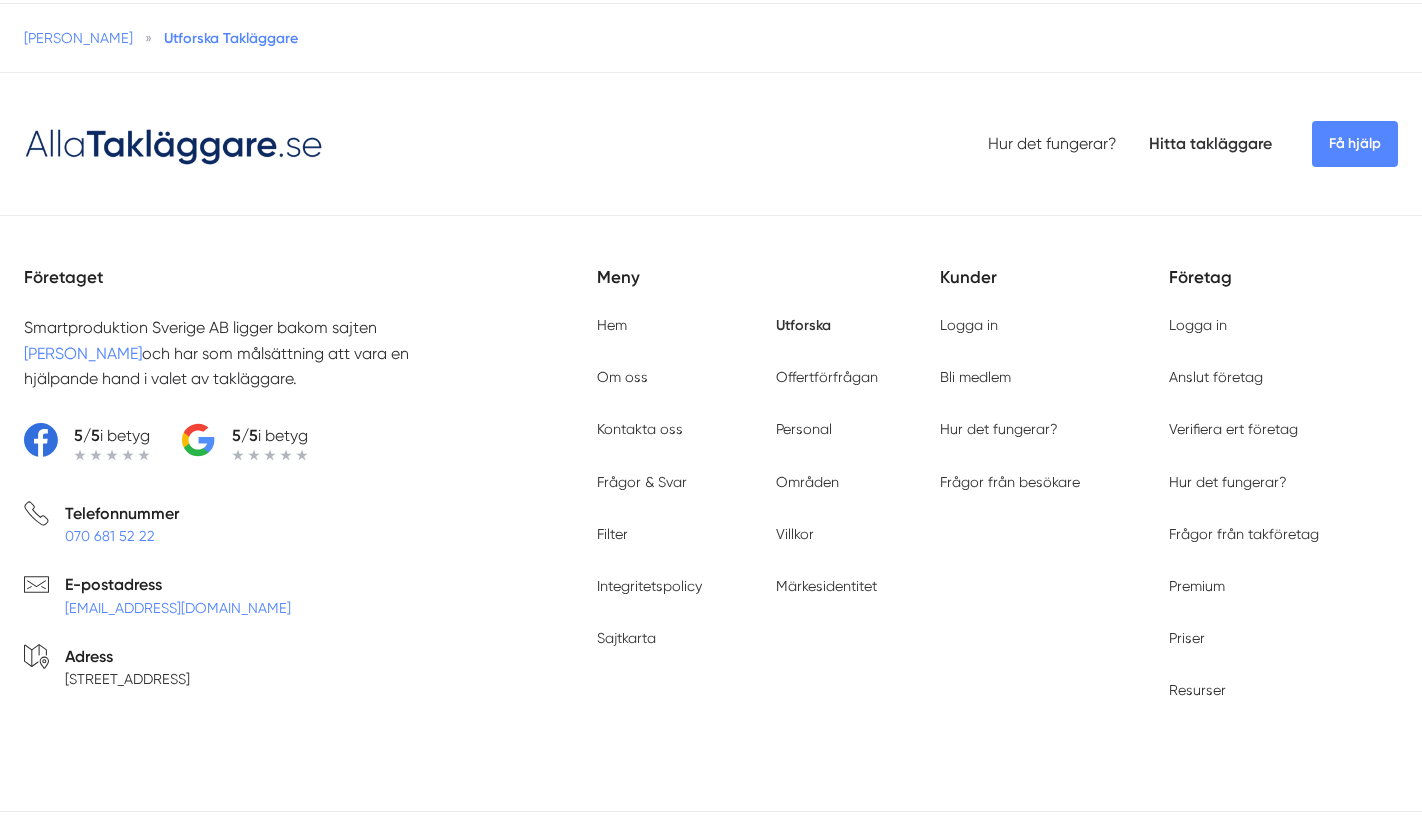 type on "30104" 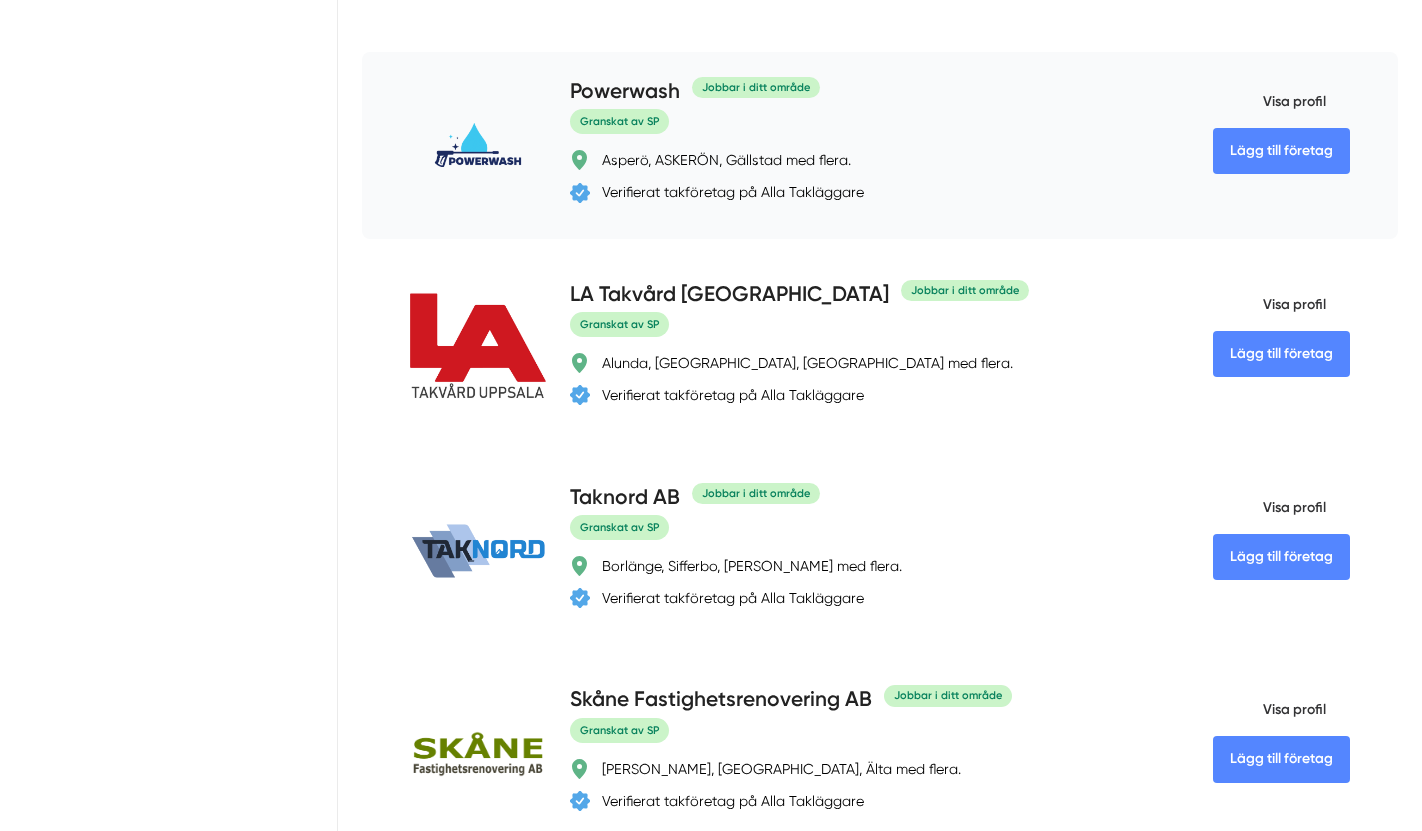 scroll, scrollTop: 3087, scrollLeft: 0, axis: vertical 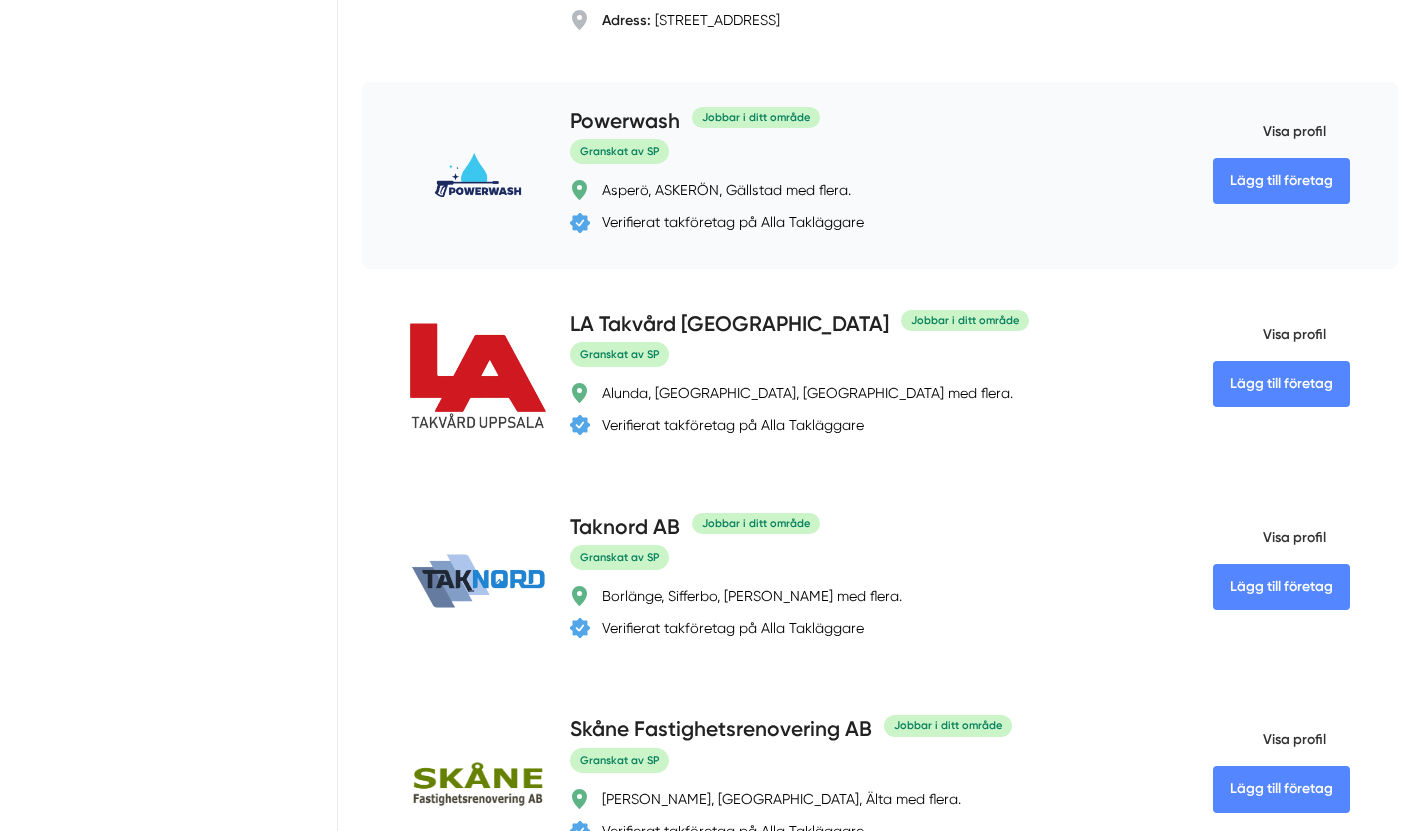 click on "Visa profil" at bounding box center (1269, 132) 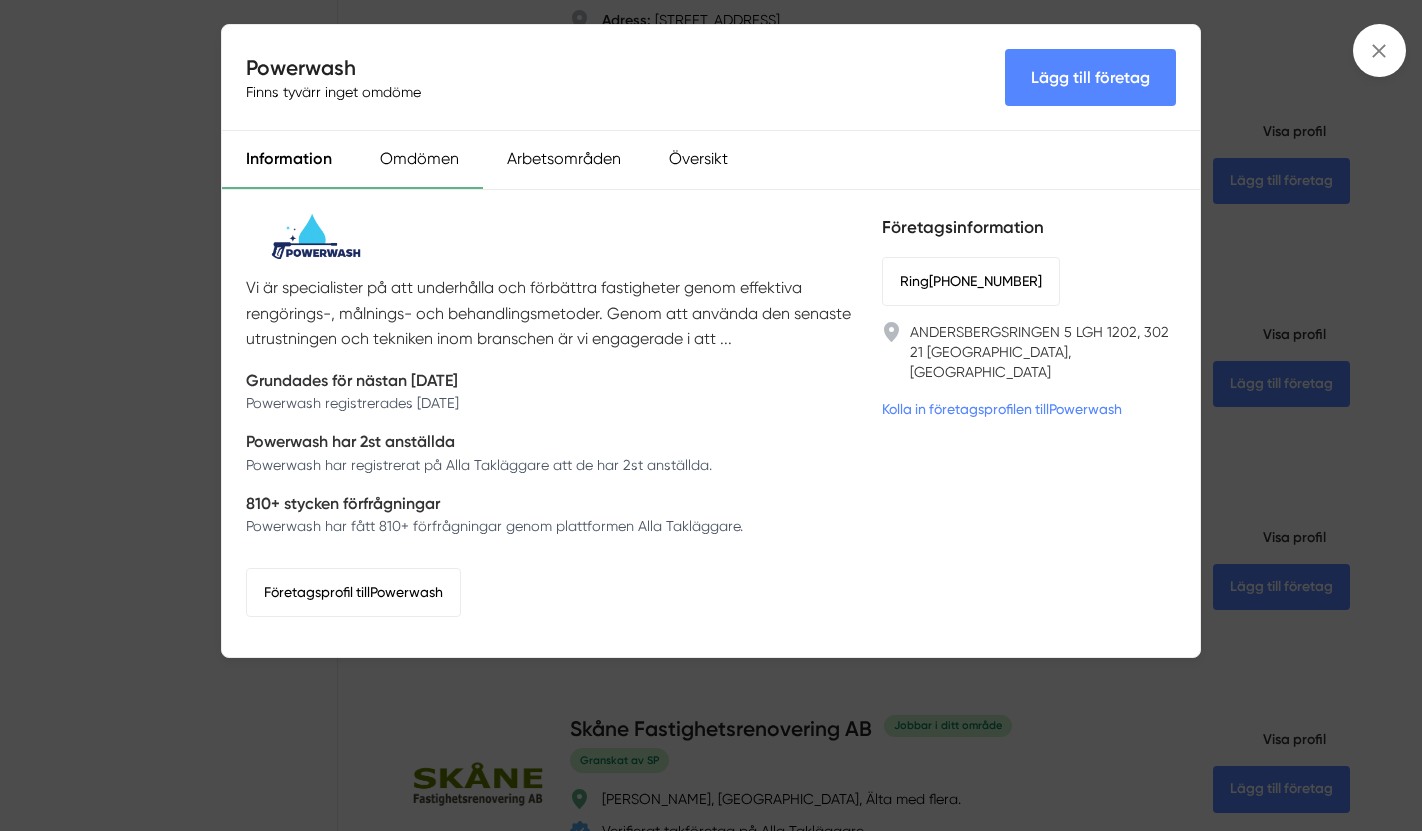 click on "Omdömen" at bounding box center [419, 160] 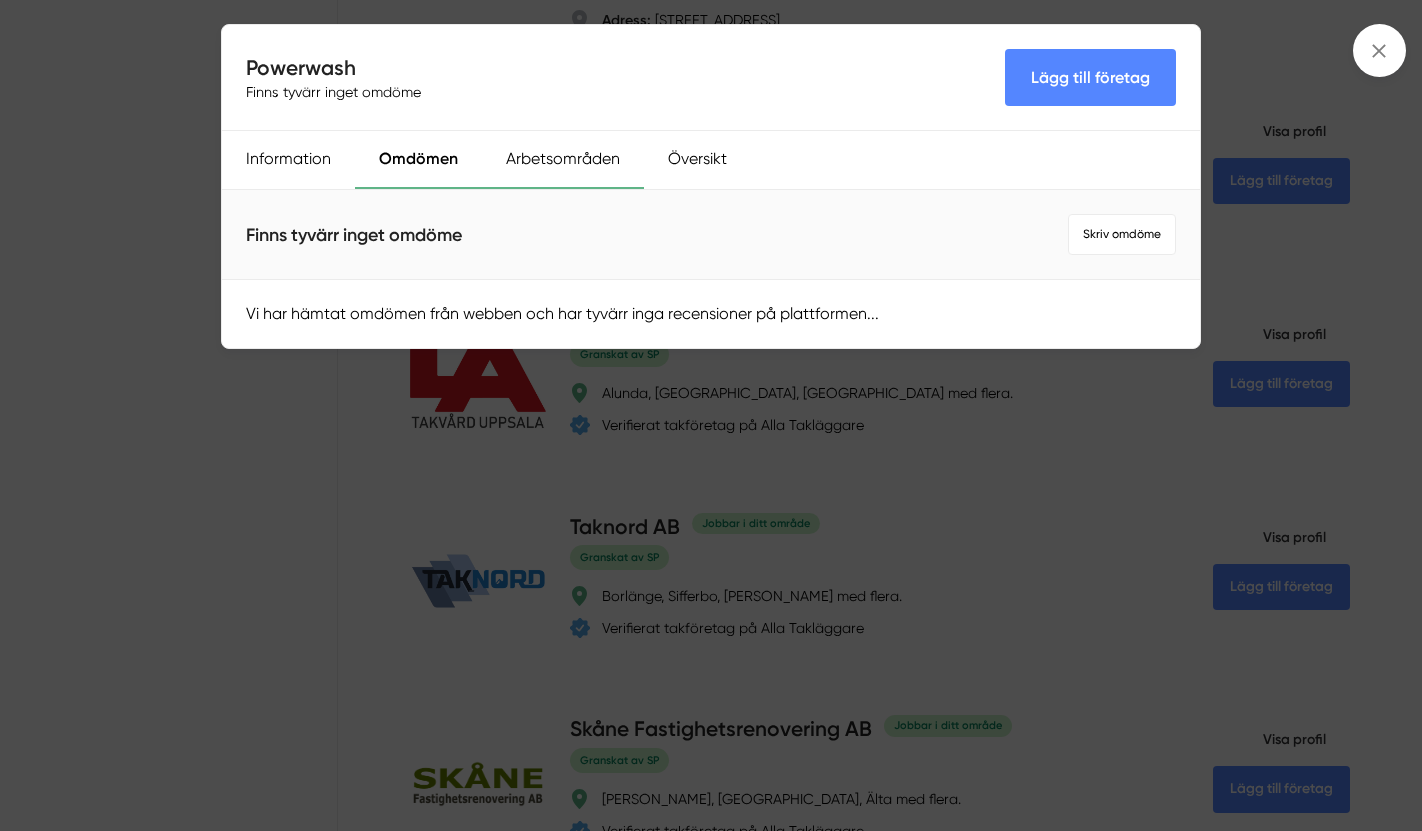 click on "Arbetsområden" at bounding box center [563, 160] 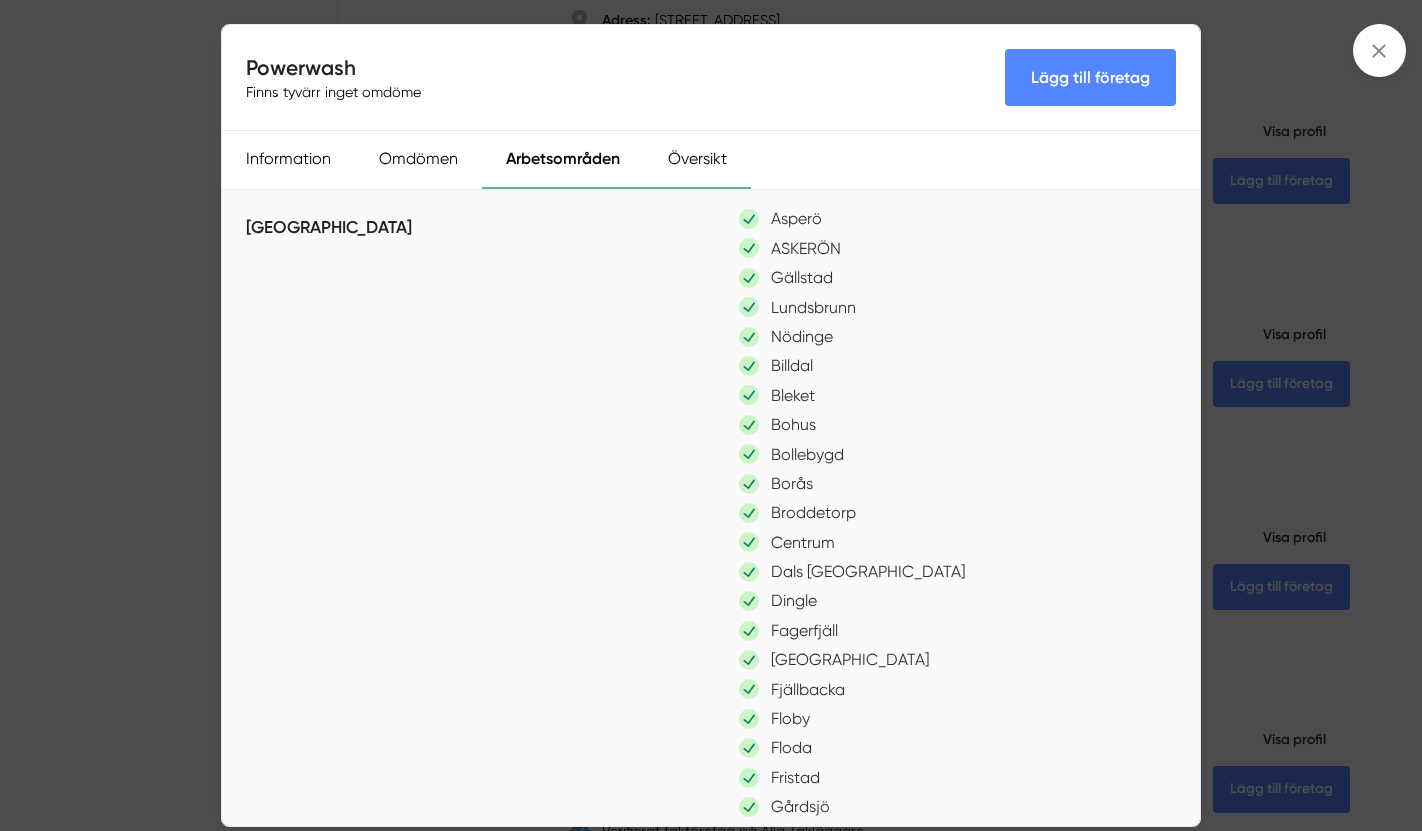 click on "Översikt" at bounding box center [697, 160] 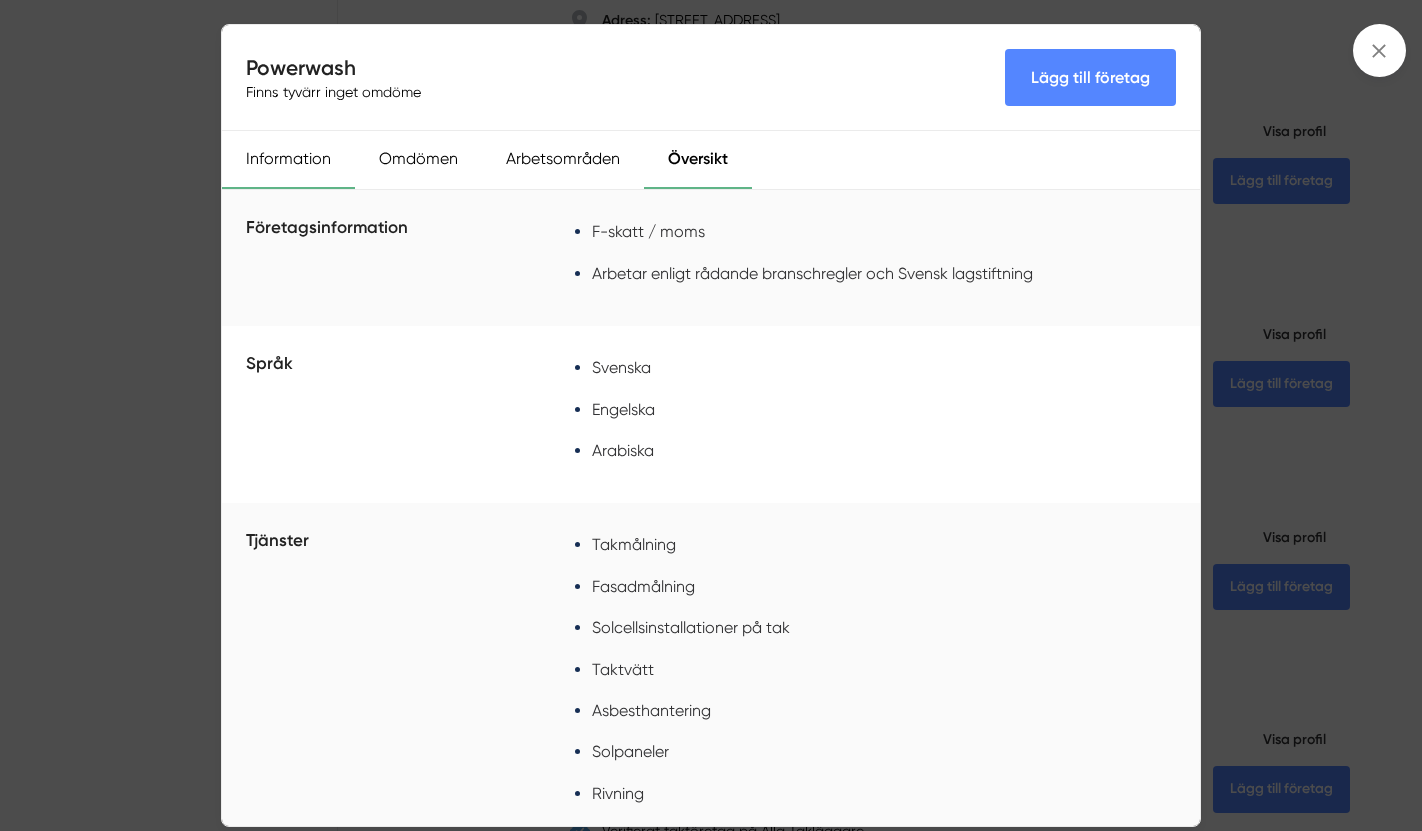 click on "Information" at bounding box center [288, 160] 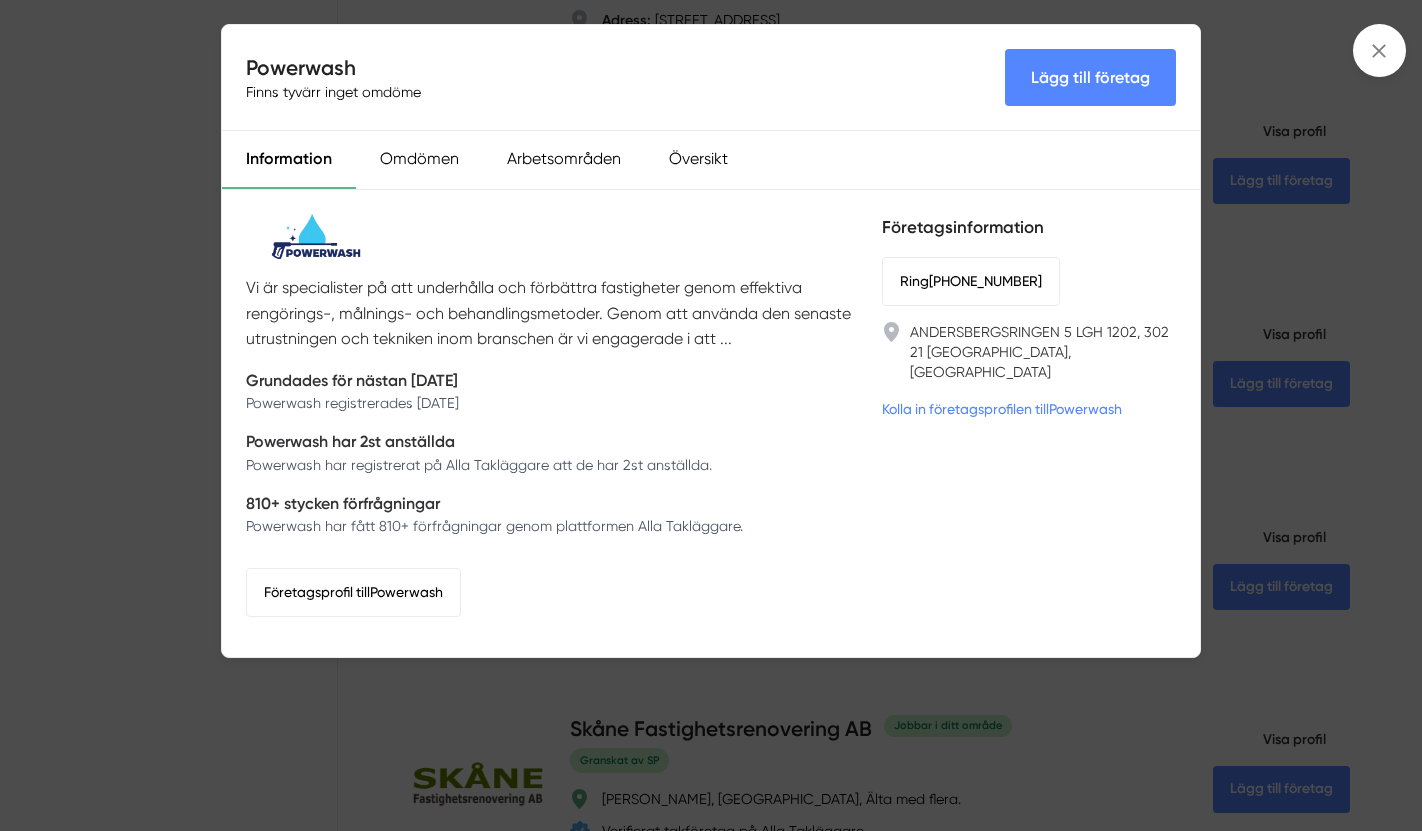 click on "Powerwash Finns tyvärr inget omdöme Lägg till företag Information Omdömen Arbetsområden Översikt Vi är specialister på att underhålla och förbättra fastigheter genom effektiva rengörings-, målnings- och behandlingsmetoder. Genom att använda den senaste utrustningen och tekniken inom branschen är vi engagerade i att ... Grundades för nästan 2 år sedan Powerwash registrerades 2023-08-01.  Powerwash har 2st anställda Powerwash har registrerat på Alla Takläggare att de har 2st anställda. 810+ stycken förfrågningar Powerwash har fått 810+ förfrågningar genom plattformen Alla Takläggare. Företagsprofil till  Powerwash Företagsinformation Ring  076-010 08 18  ANDERSBERGSRINGEN 5 LGH 1202, 302 21 Halmstad, Hallands län Kolla in företagsprofilen till  Powerwash" at bounding box center (711, 415) 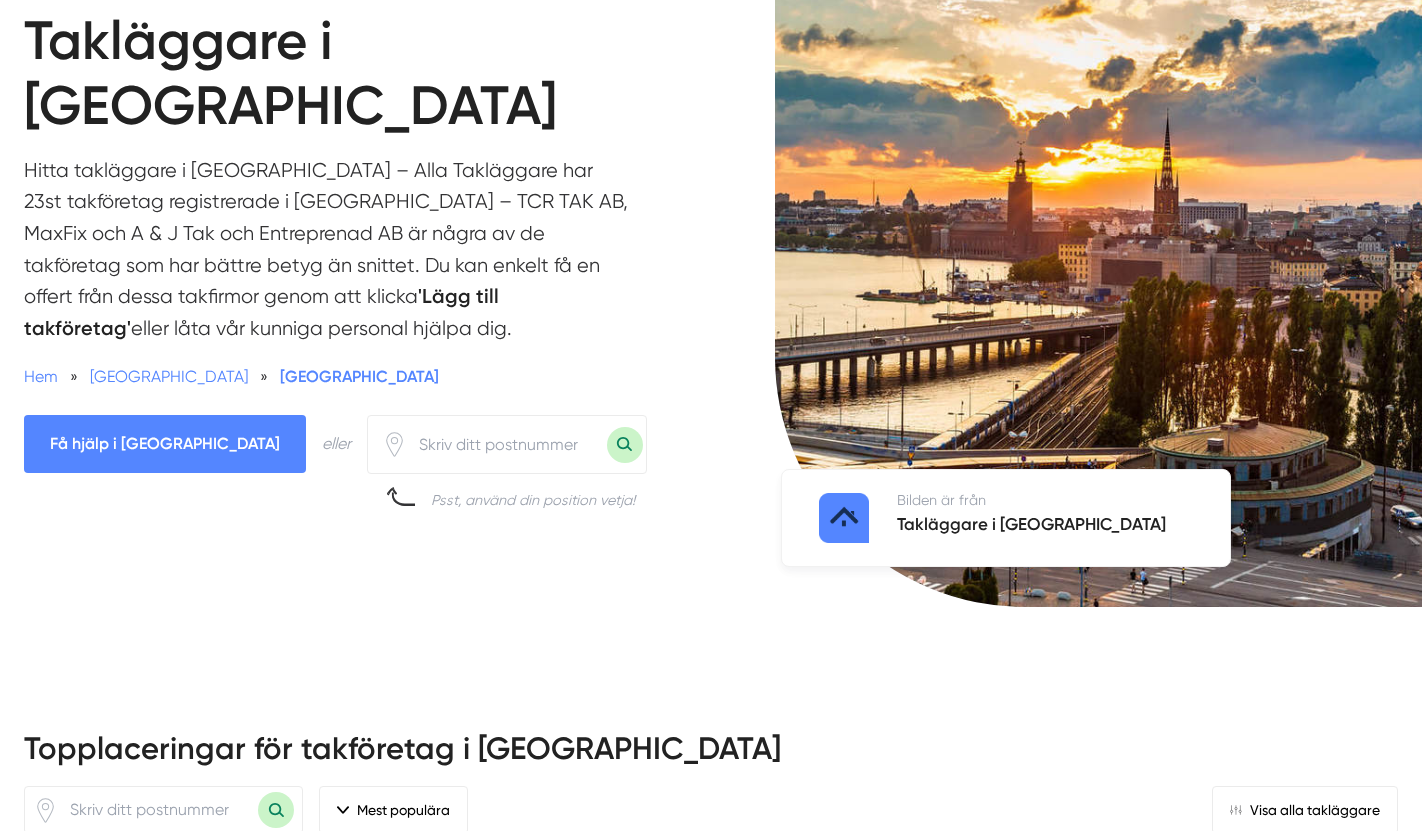 scroll, scrollTop: 230, scrollLeft: 0, axis: vertical 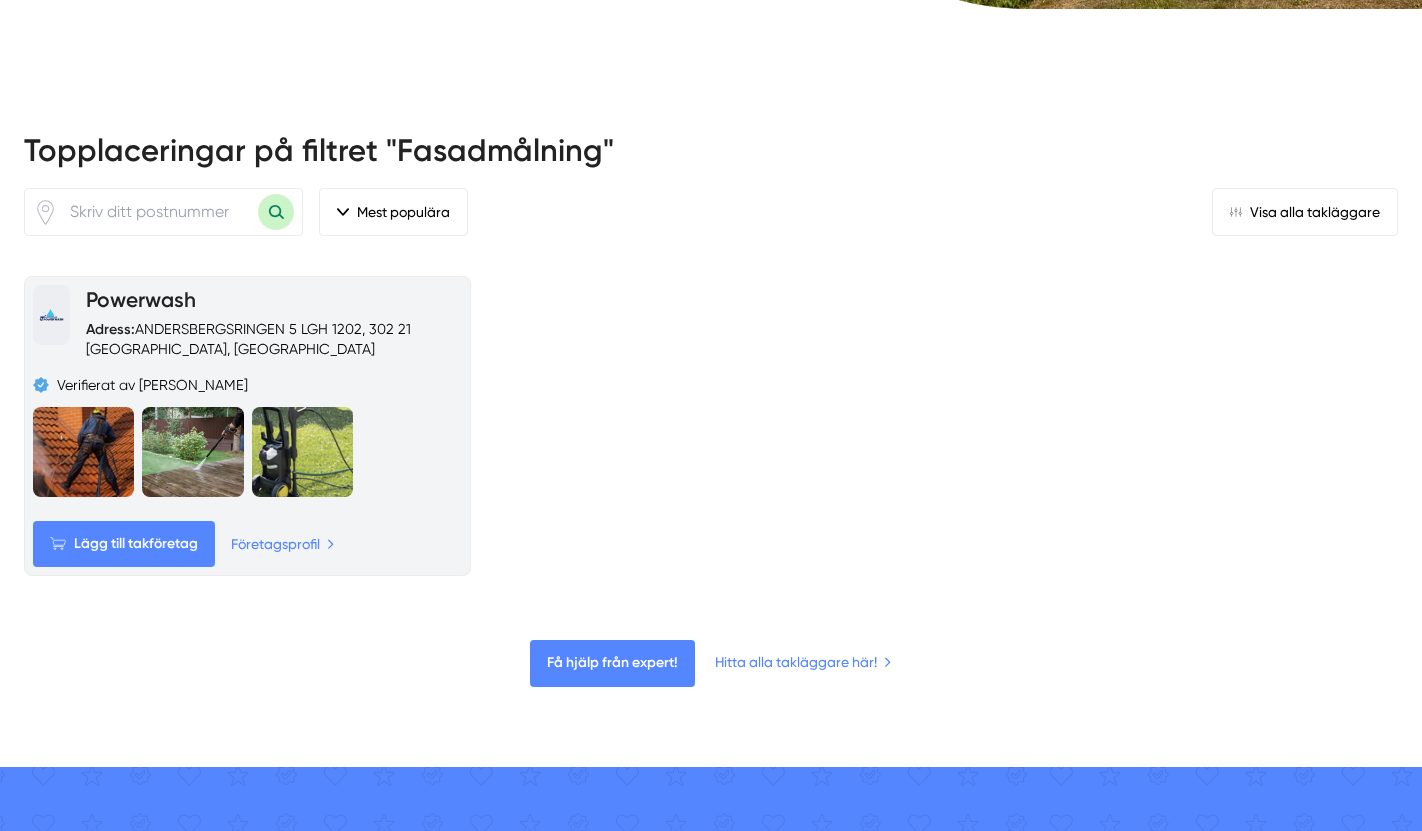 click on "Powerwash" at bounding box center (141, 299) 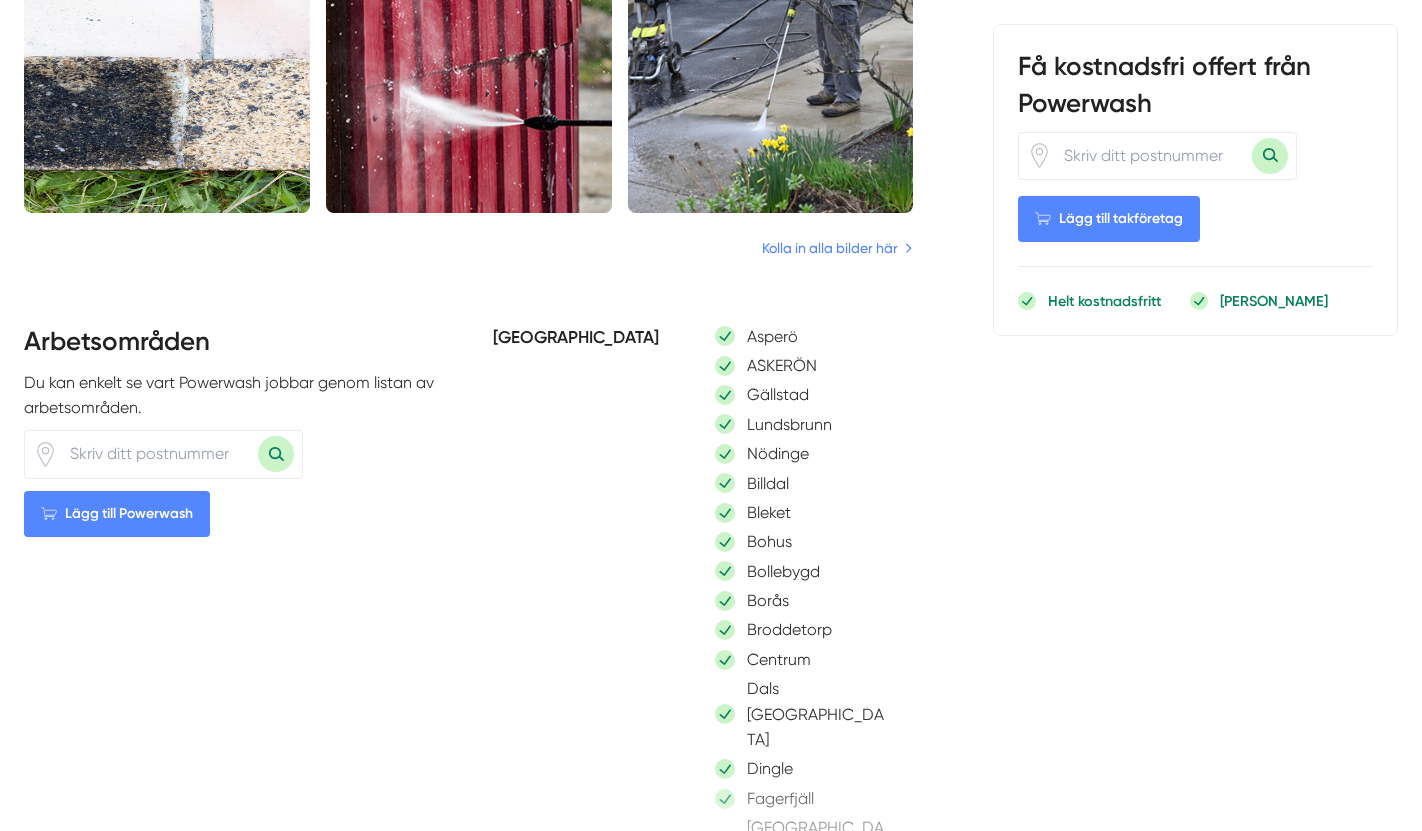 scroll, scrollTop: 1916, scrollLeft: 0, axis: vertical 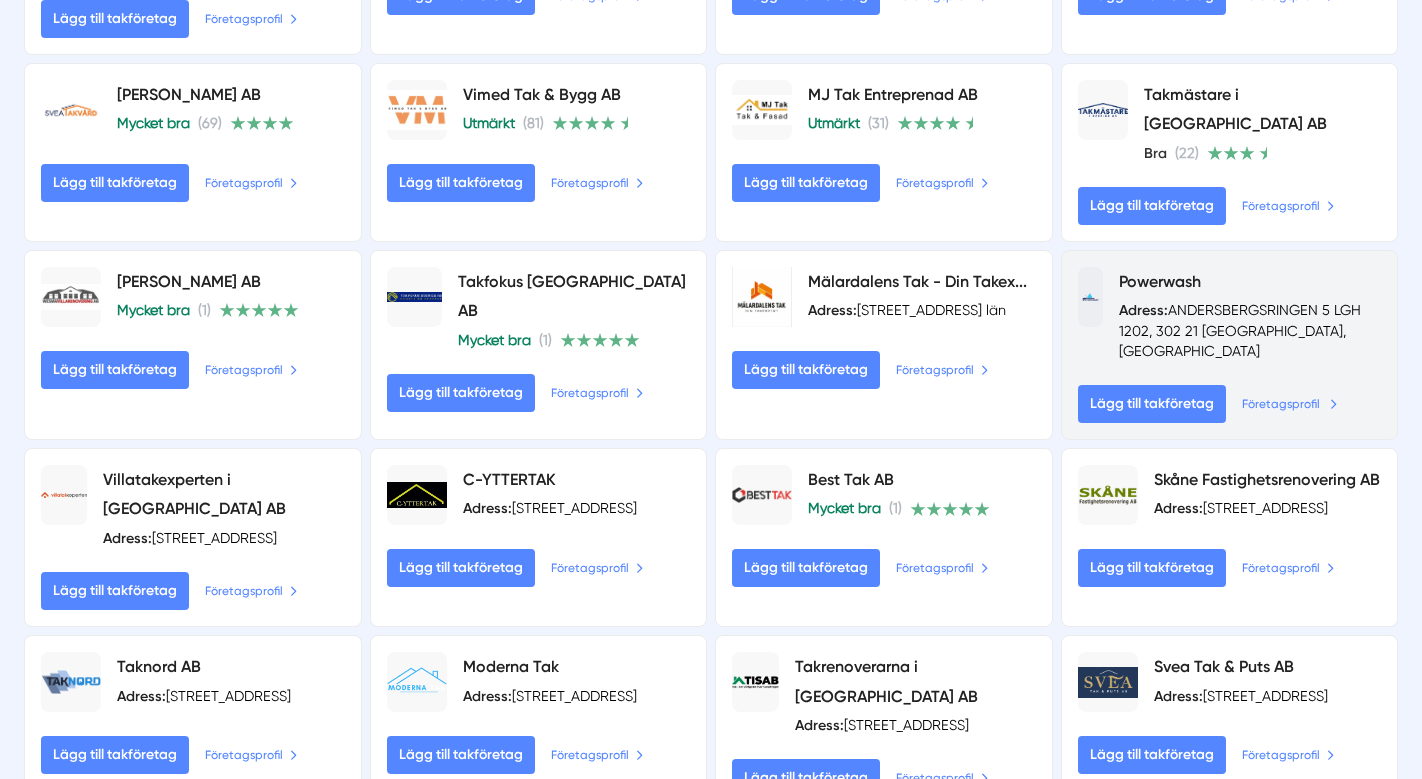 click on "Företagsprofil" at bounding box center [1290, 404] 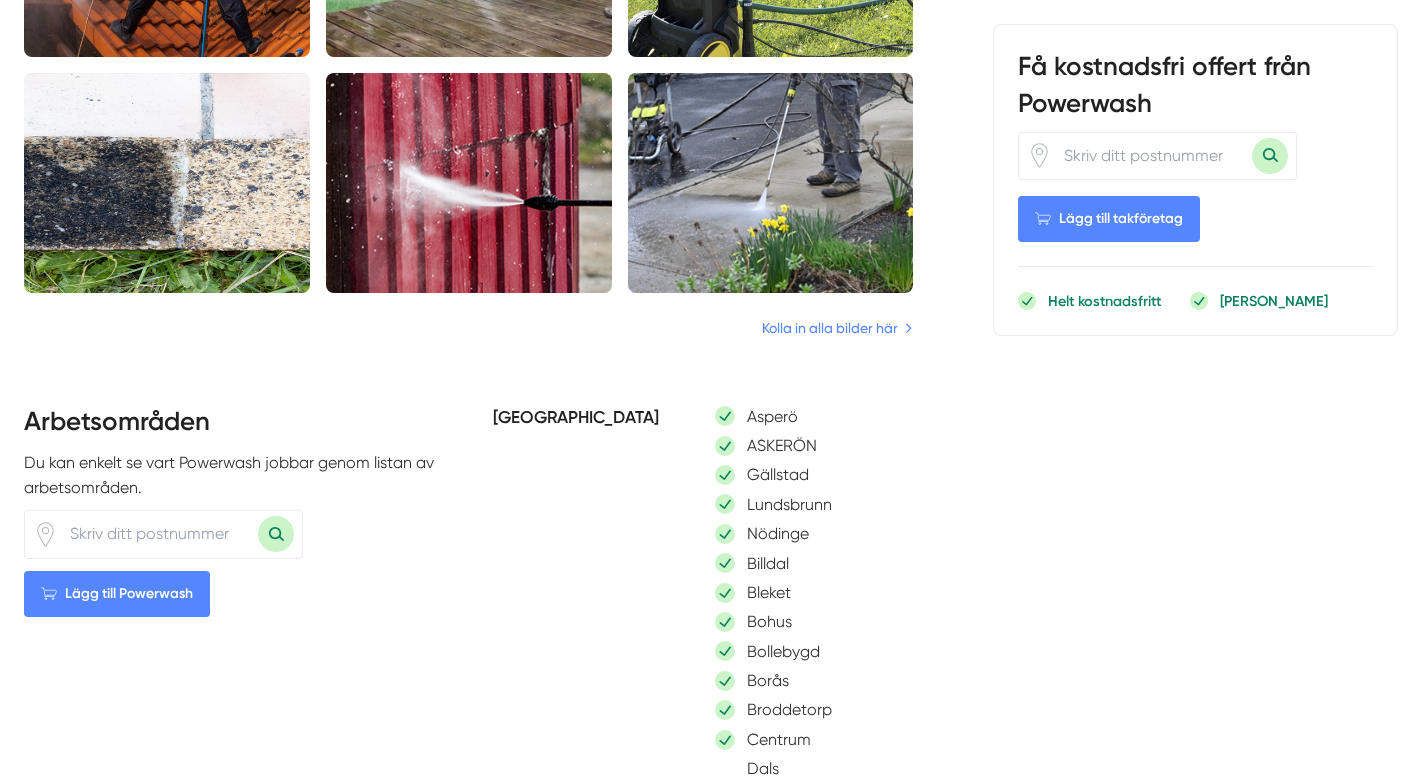 scroll, scrollTop: 1721, scrollLeft: 0, axis: vertical 